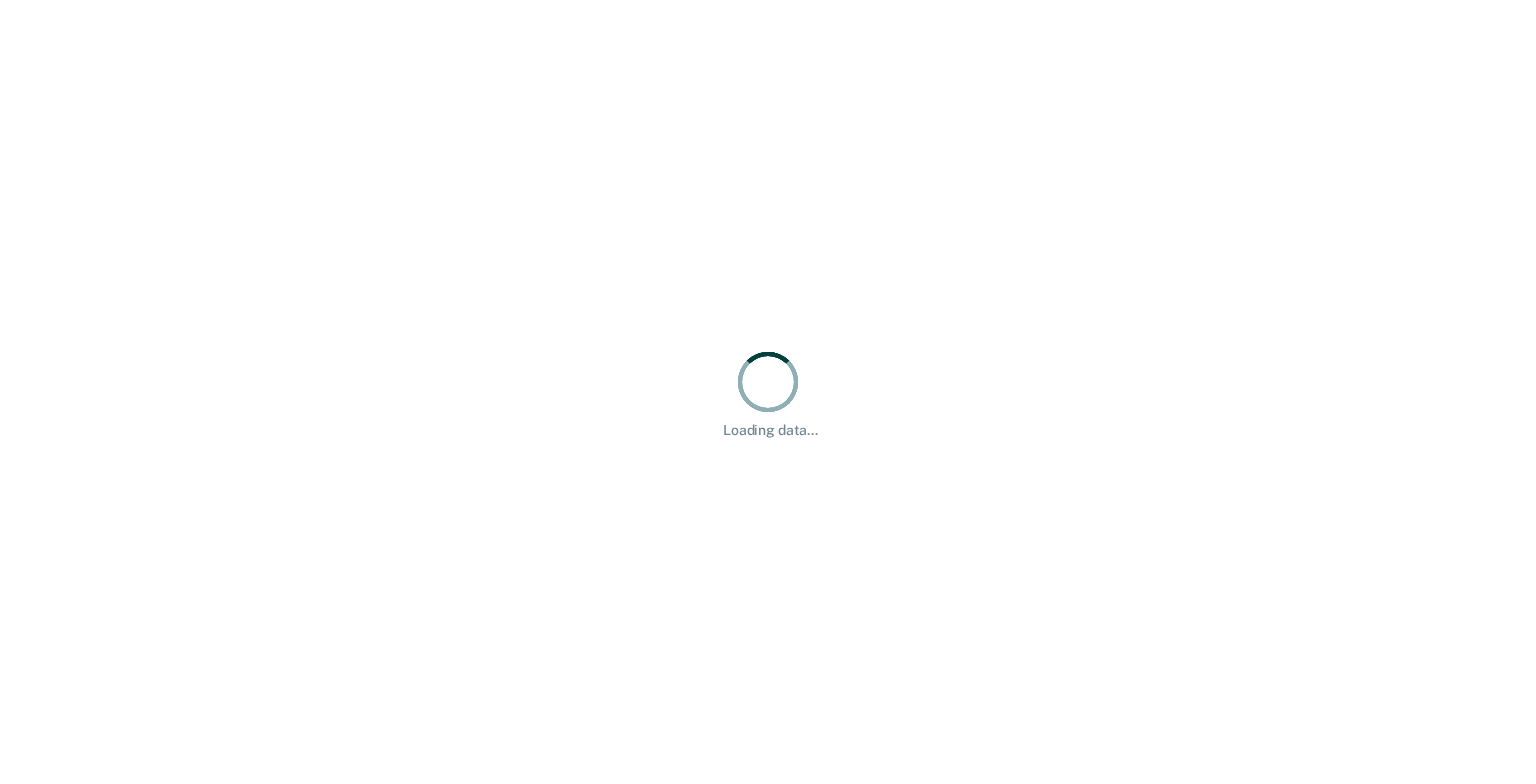 scroll, scrollTop: 0, scrollLeft: 0, axis: both 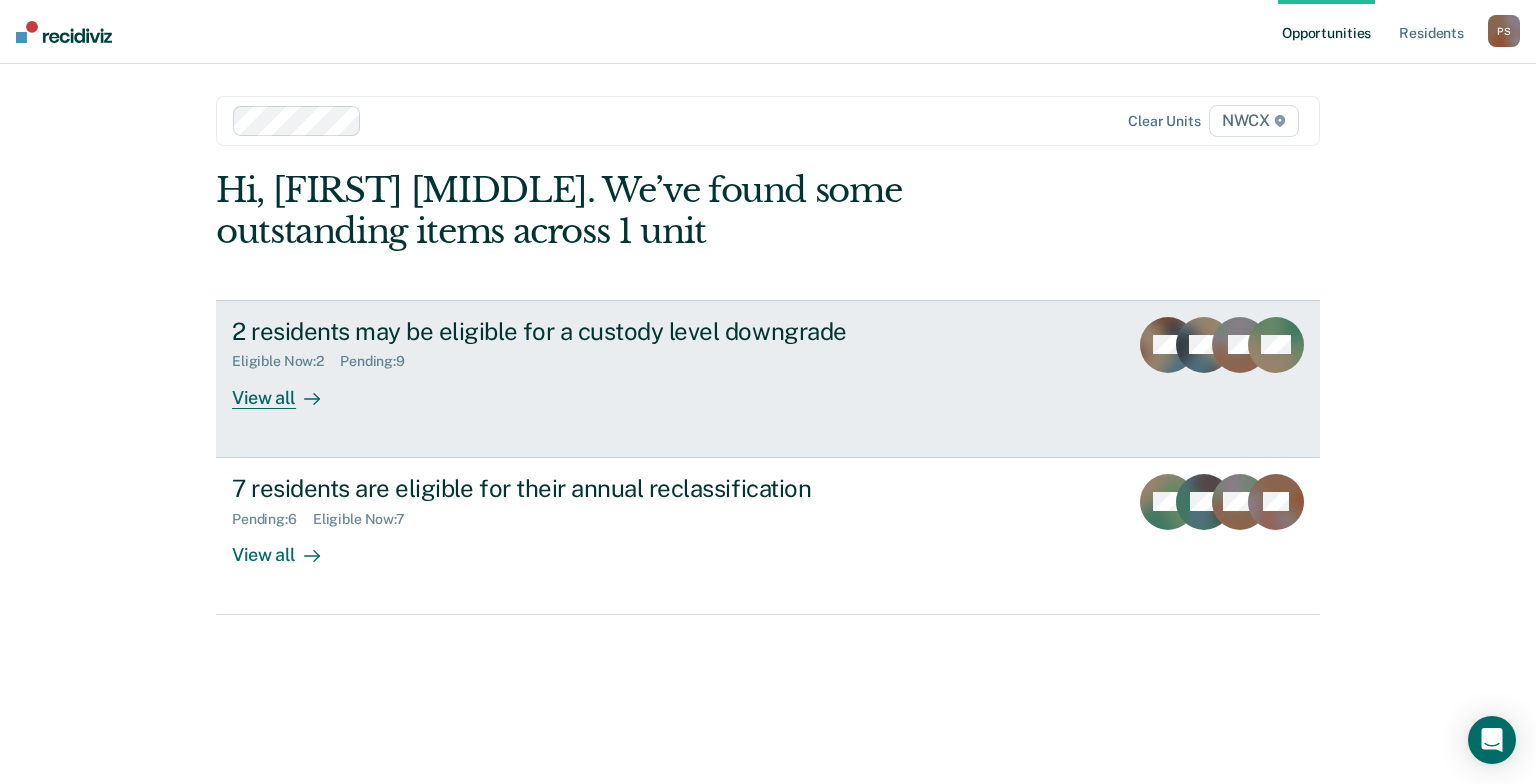 click on "View all" at bounding box center (288, 389) 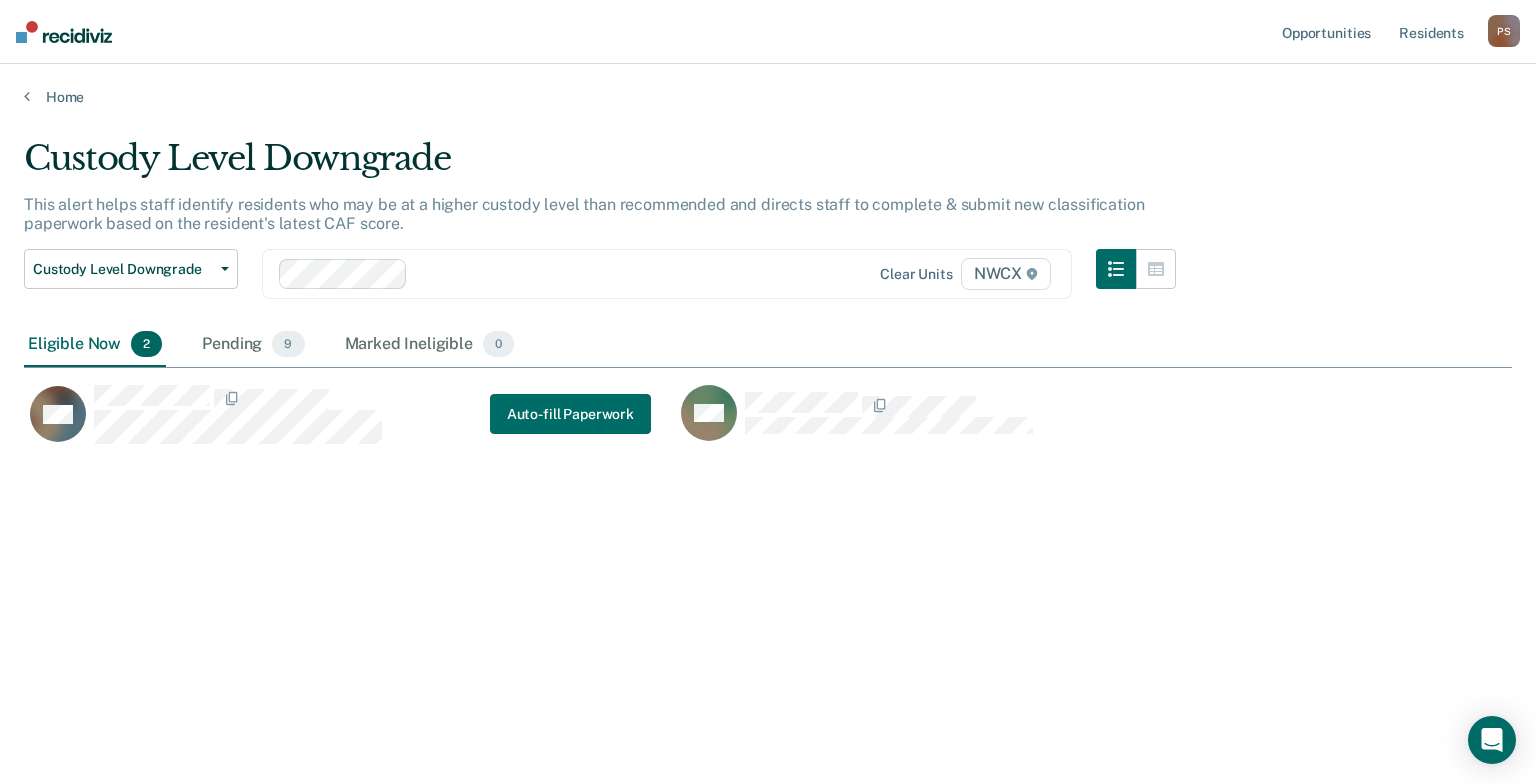scroll, scrollTop: 16, scrollLeft: 16, axis: both 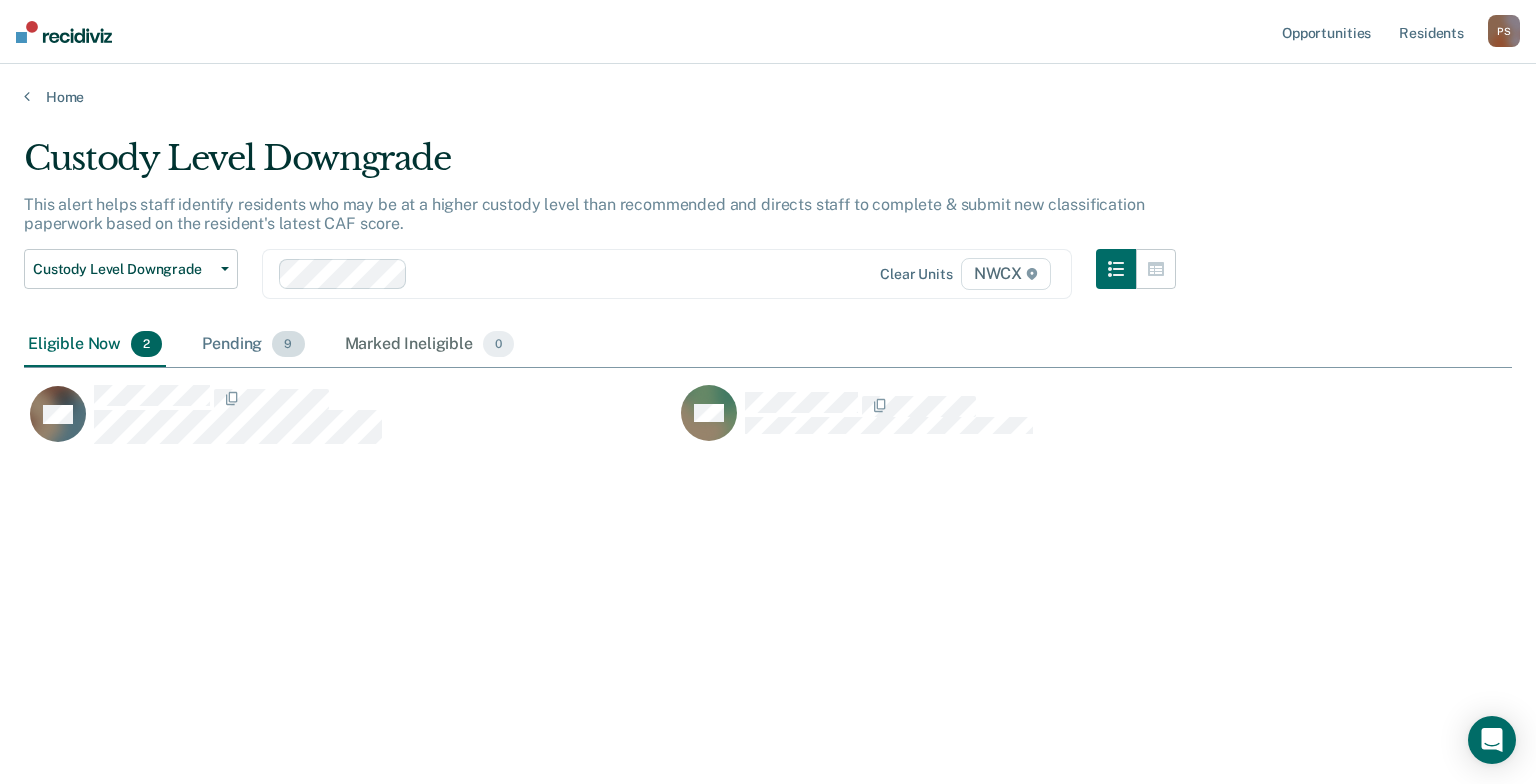 click on "Pending 9" at bounding box center (253, 345) 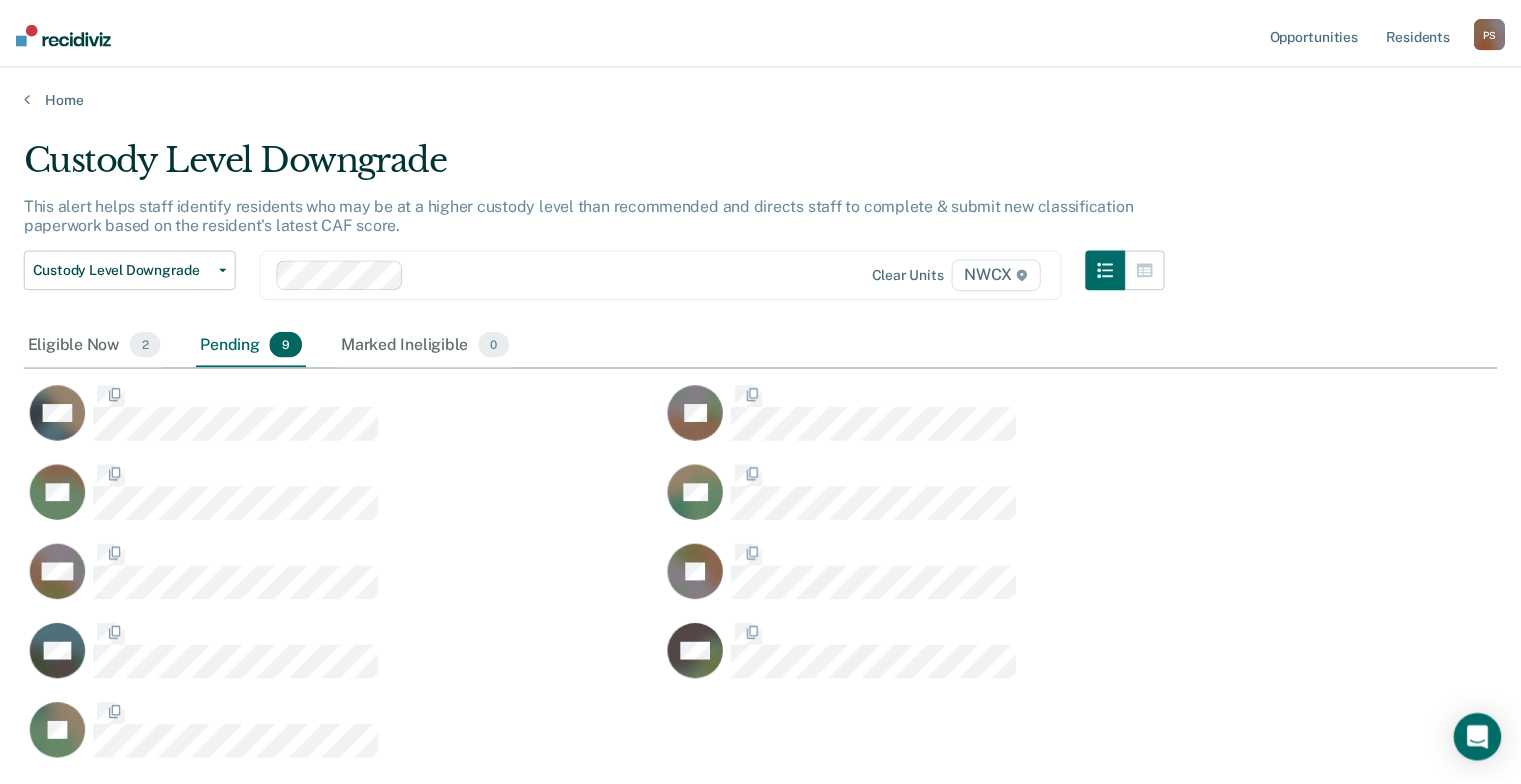 scroll, scrollTop: 16, scrollLeft: 16, axis: both 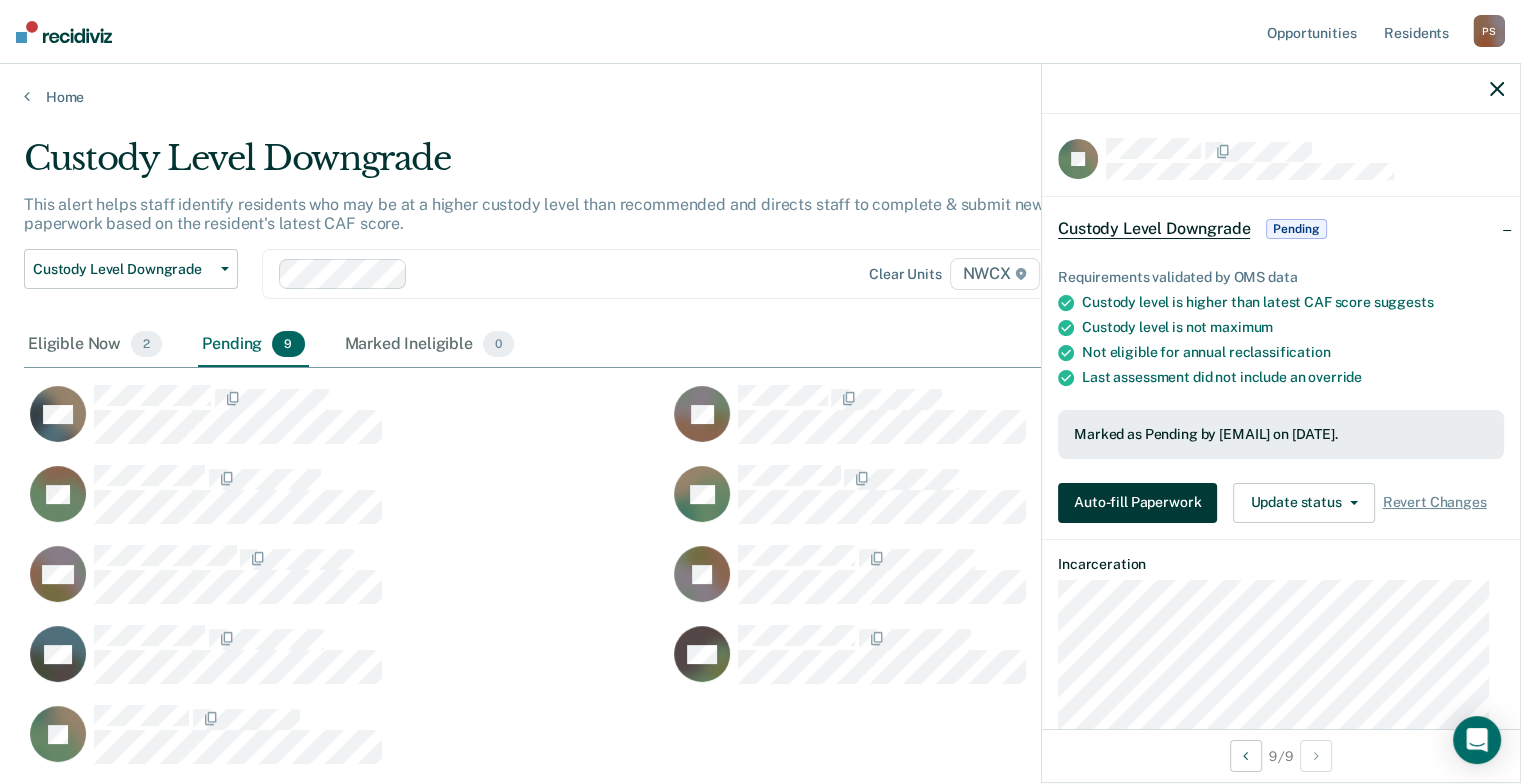 click on "Auto-fill Paperwork" at bounding box center (1137, 503) 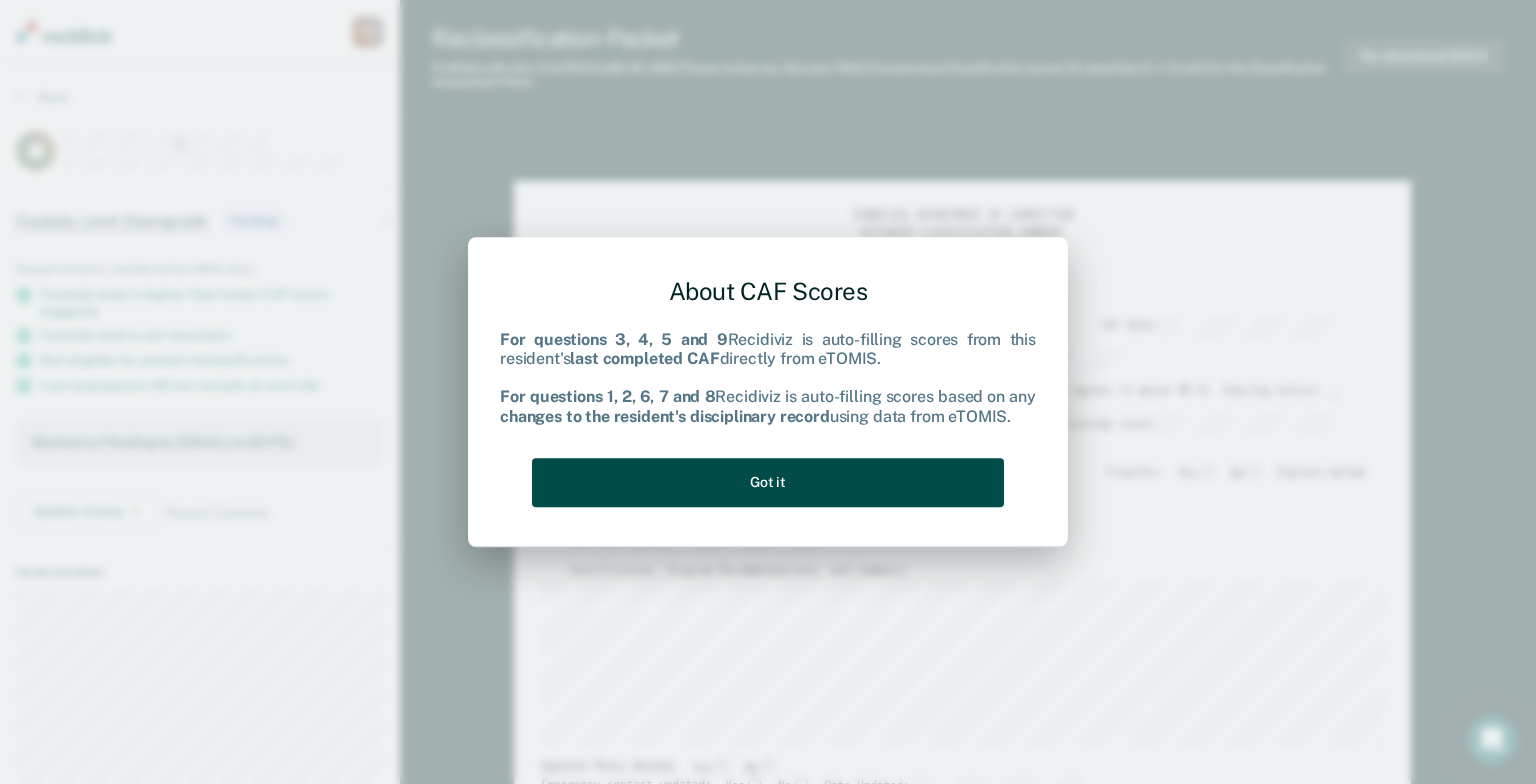 click on "Got it" at bounding box center [768, 482] 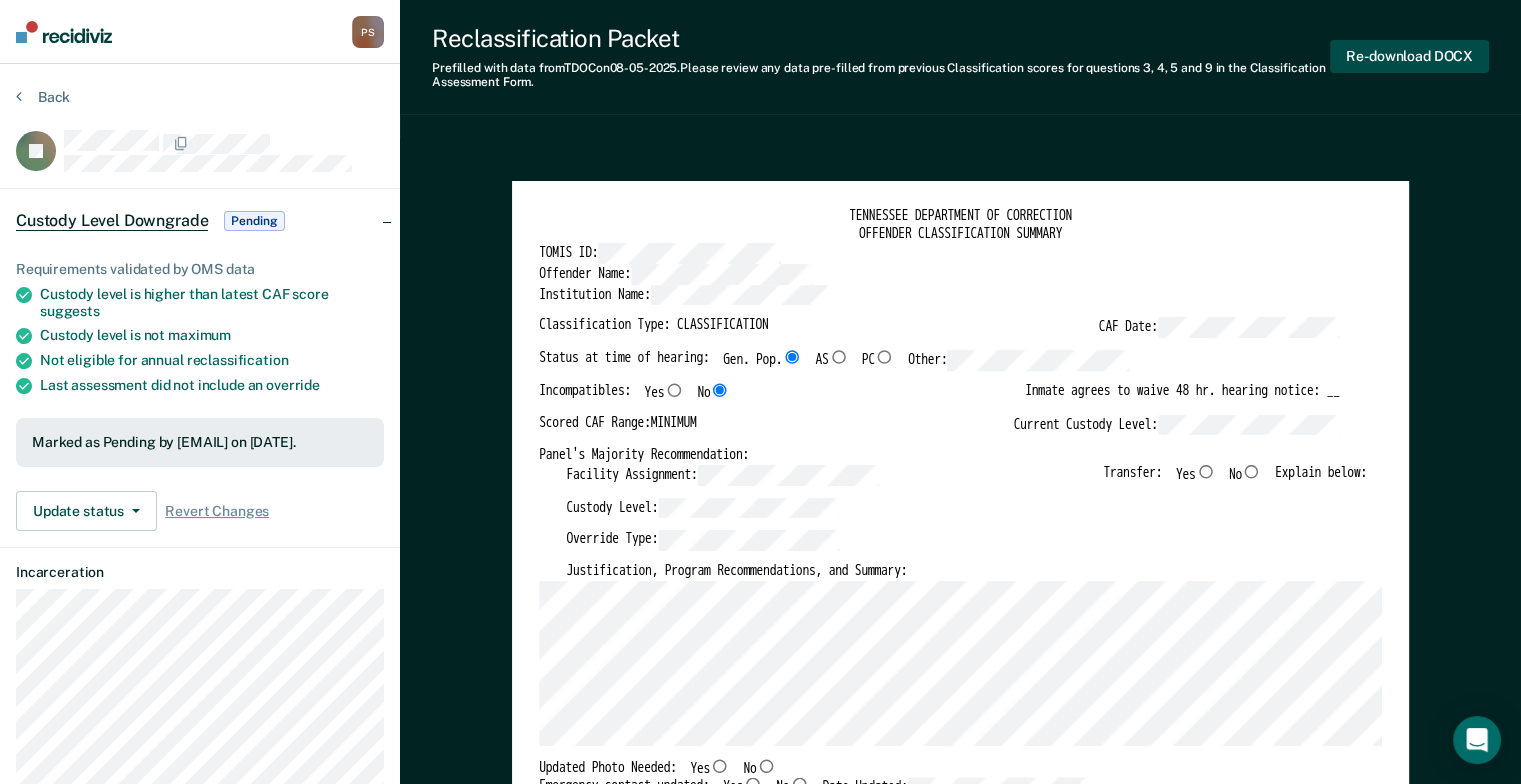 click on "Re-download DOCX" at bounding box center (1409, 56) 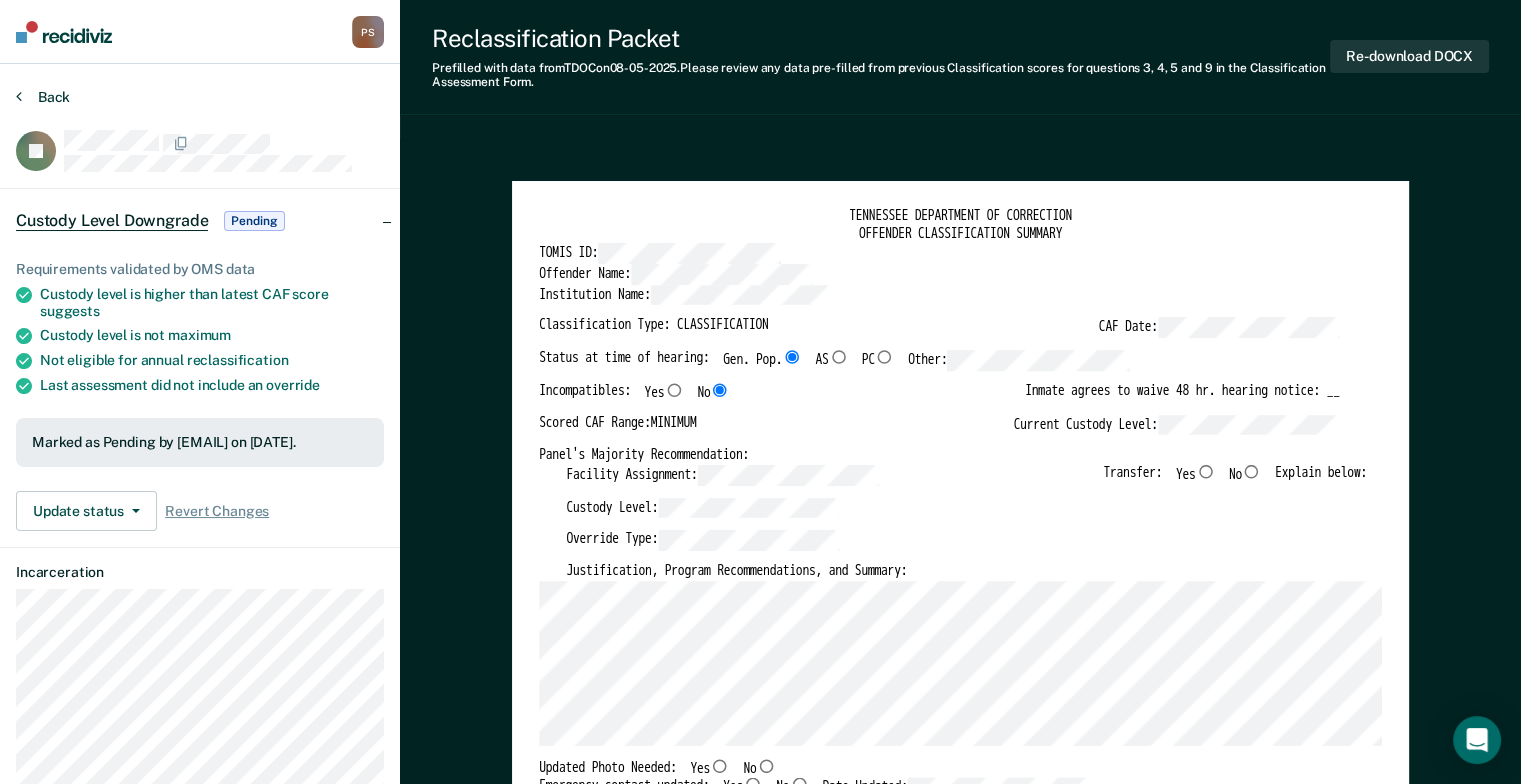 click at bounding box center (19, 96) 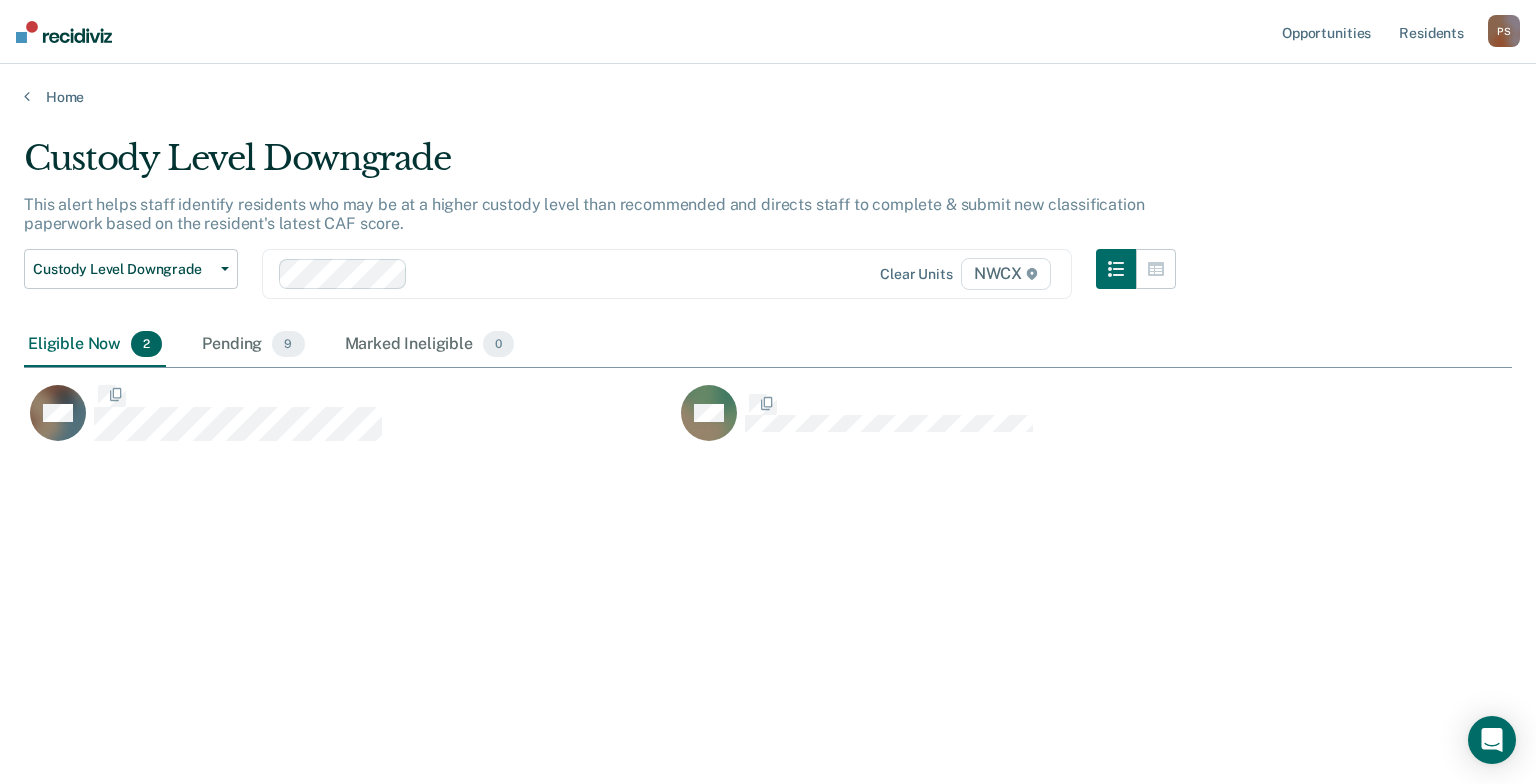 scroll, scrollTop: 16, scrollLeft: 16, axis: both 